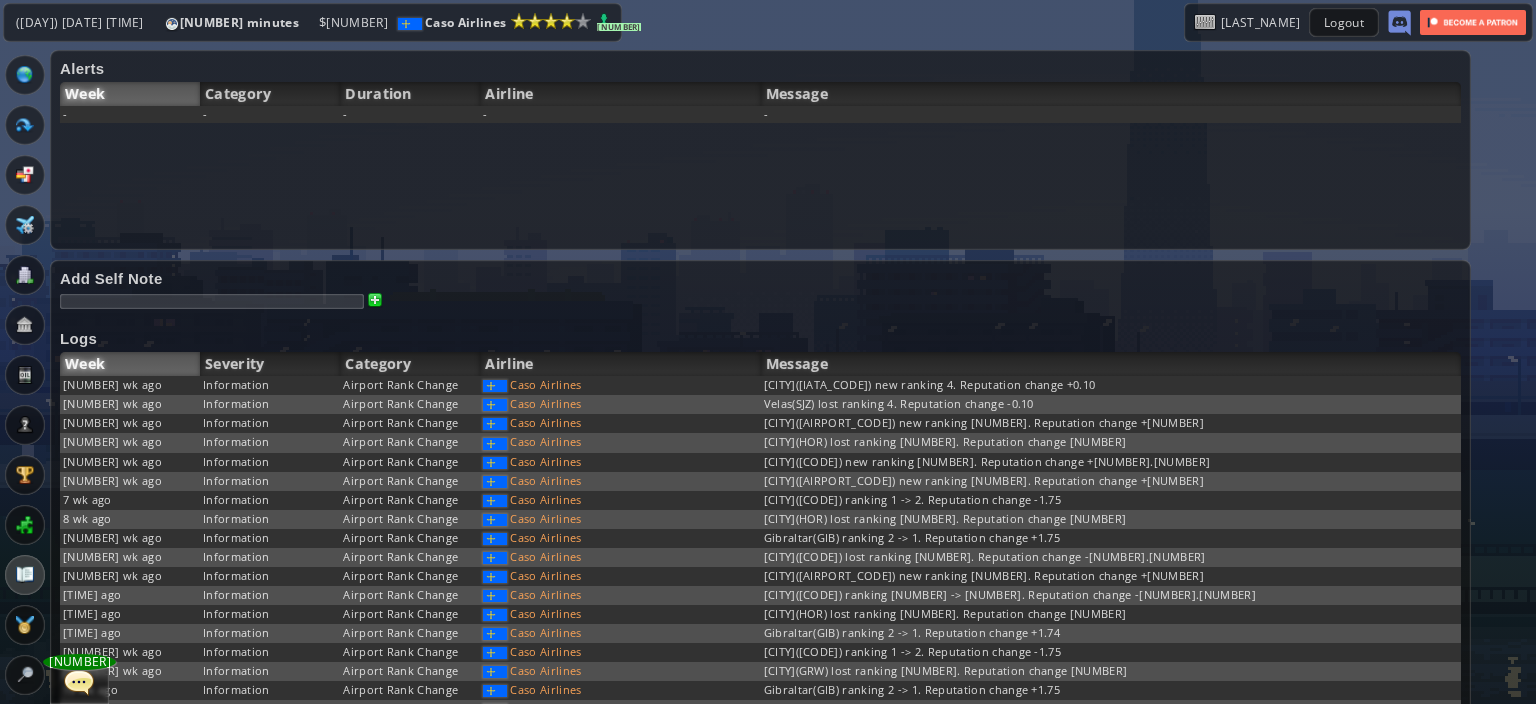 scroll, scrollTop: 0, scrollLeft: 0, axis: both 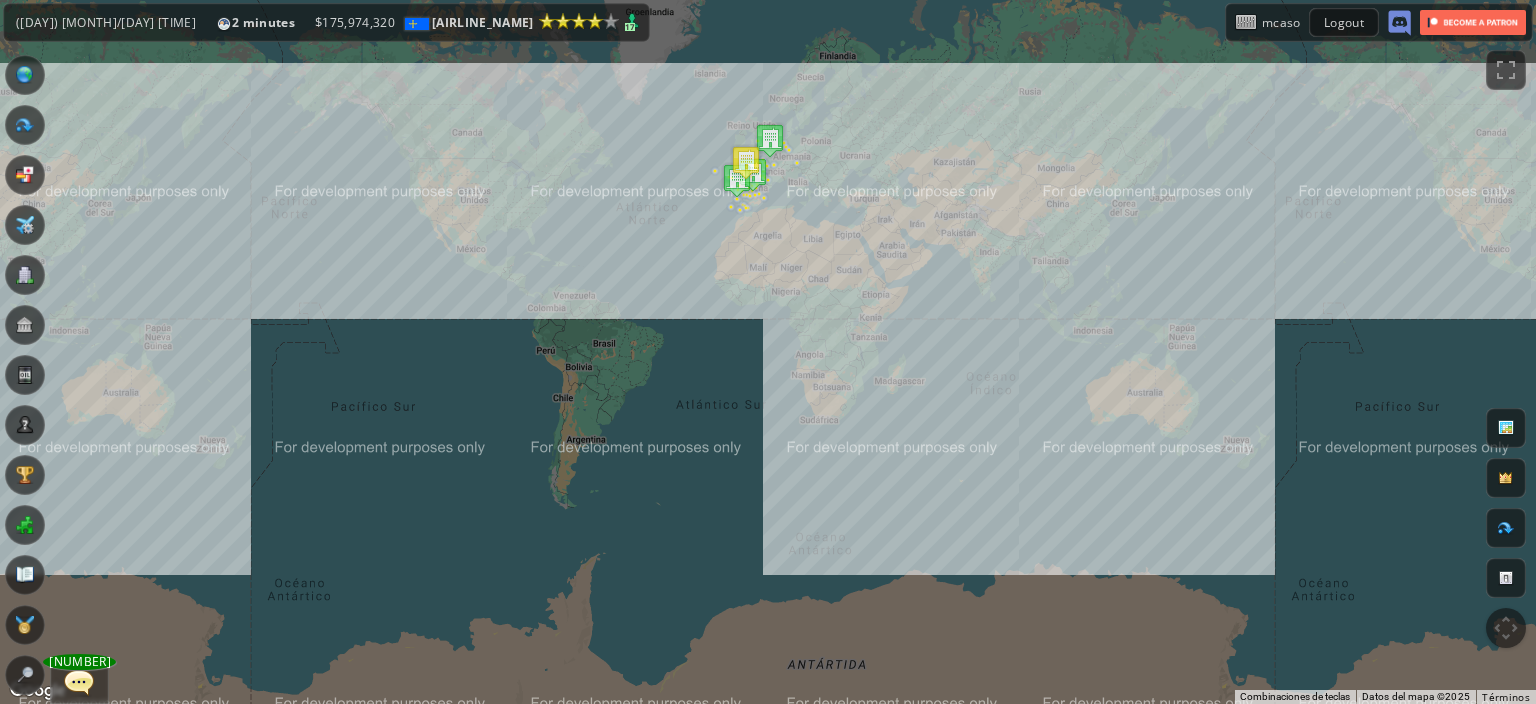 drag, startPoint x: 593, startPoint y: 291, endPoint x: 983, endPoint y: 160, distance: 411.41342 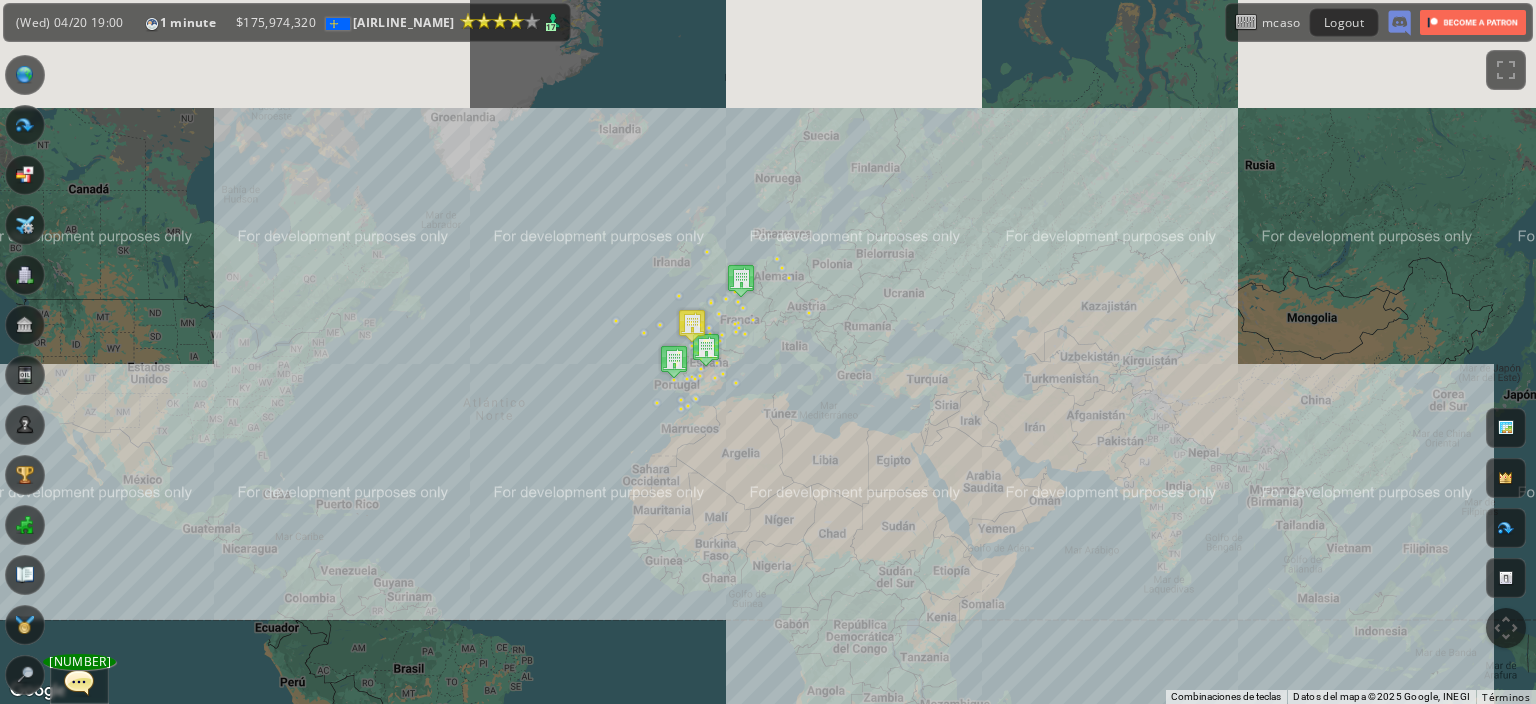 drag, startPoint x: 624, startPoint y: 292, endPoint x: 902, endPoint y: 548, distance: 377.91534 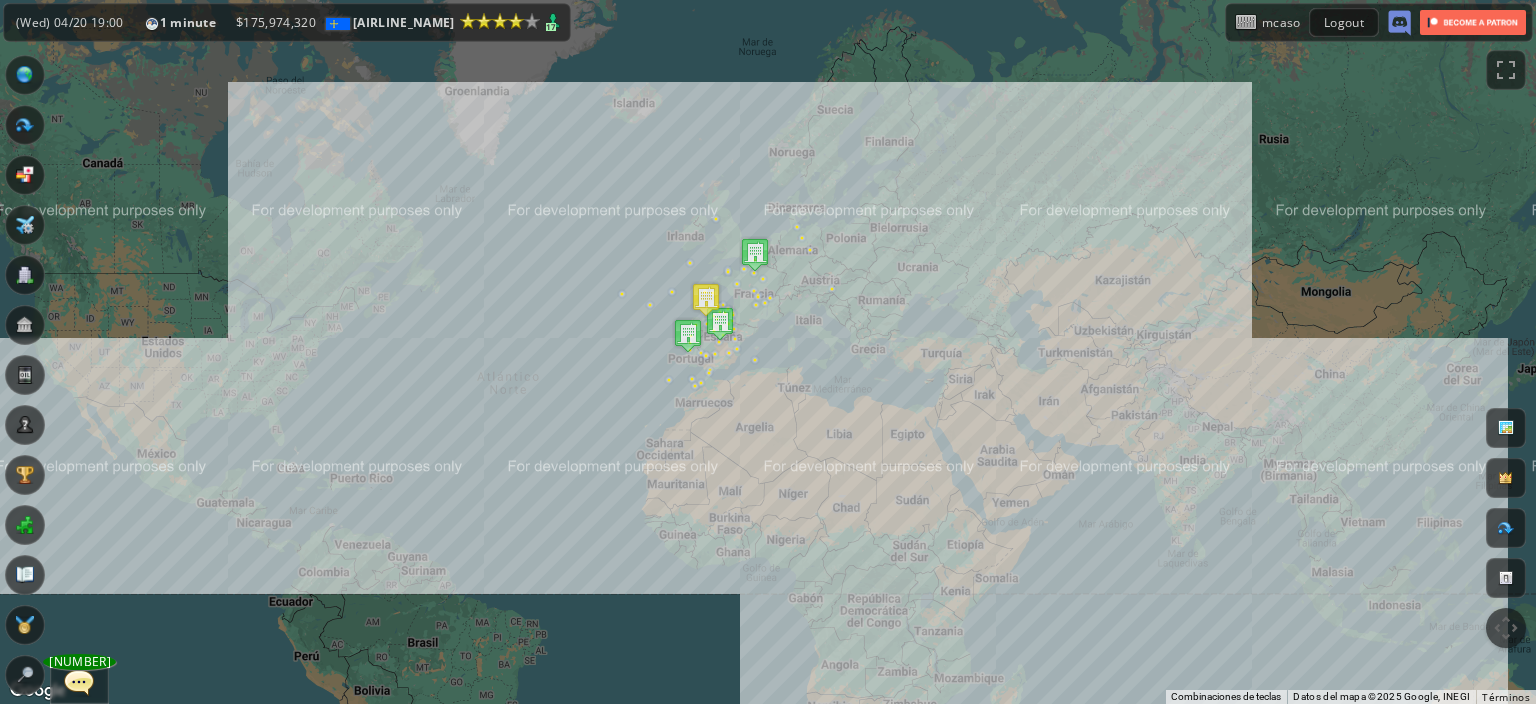 drag, startPoint x: 696, startPoint y: 572, endPoint x: 690, endPoint y: 484, distance: 88.20431 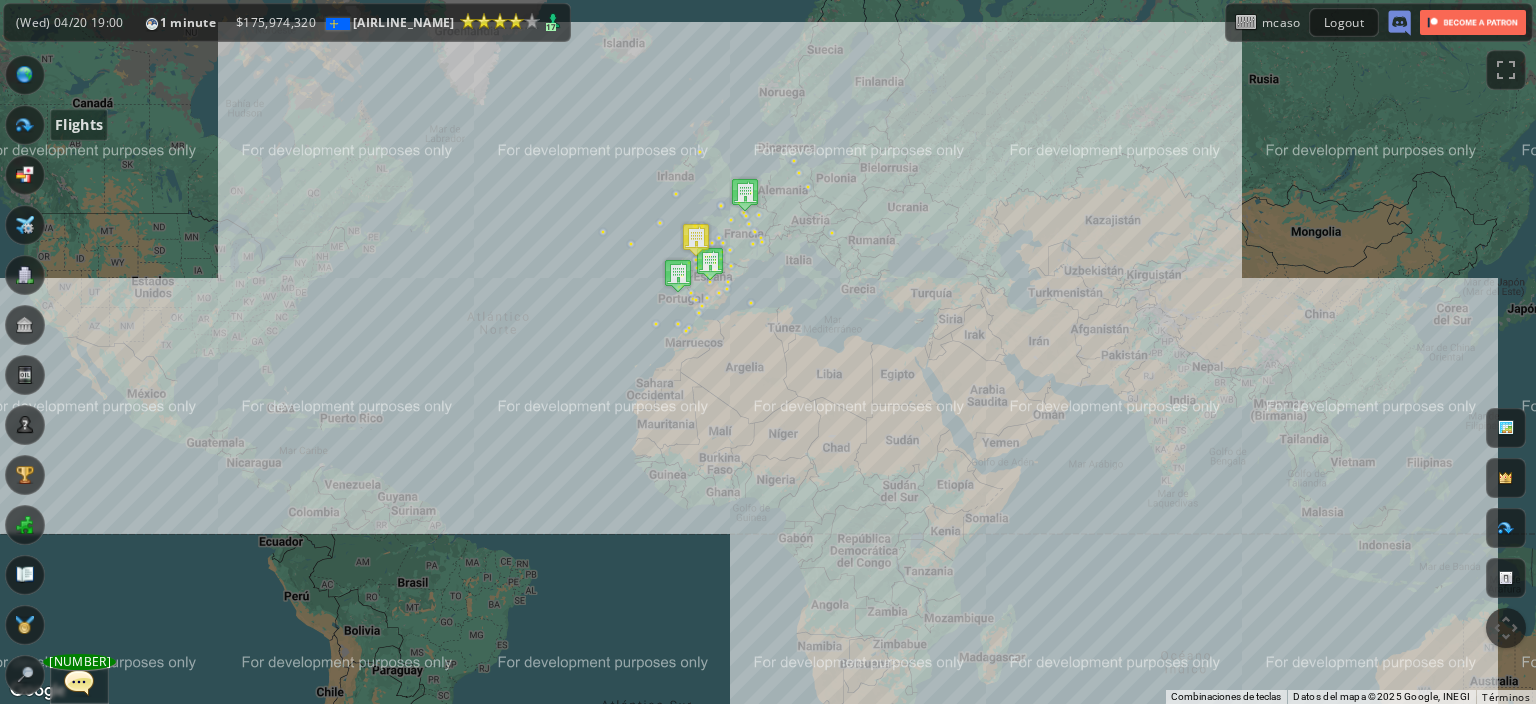 click at bounding box center (25, 125) 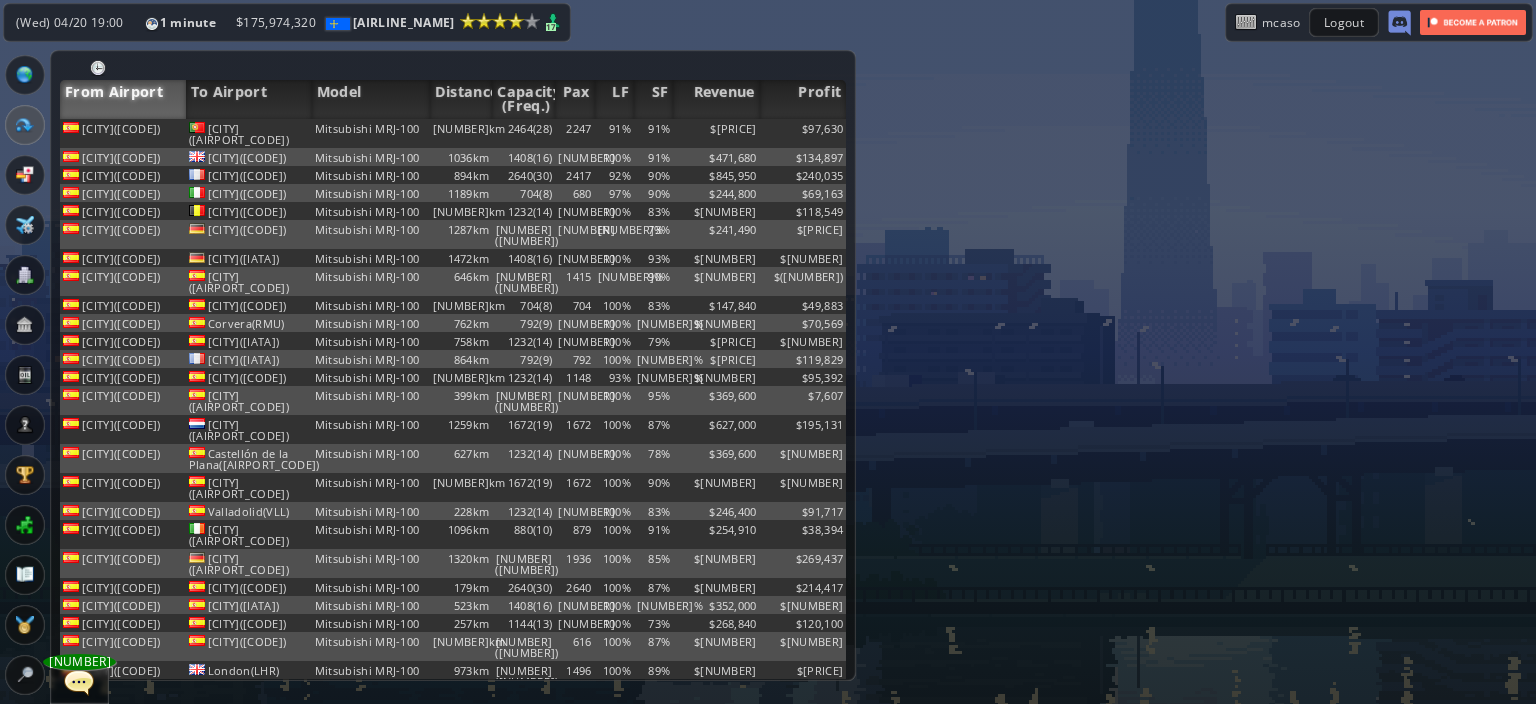 click at bounding box center (98, 68) 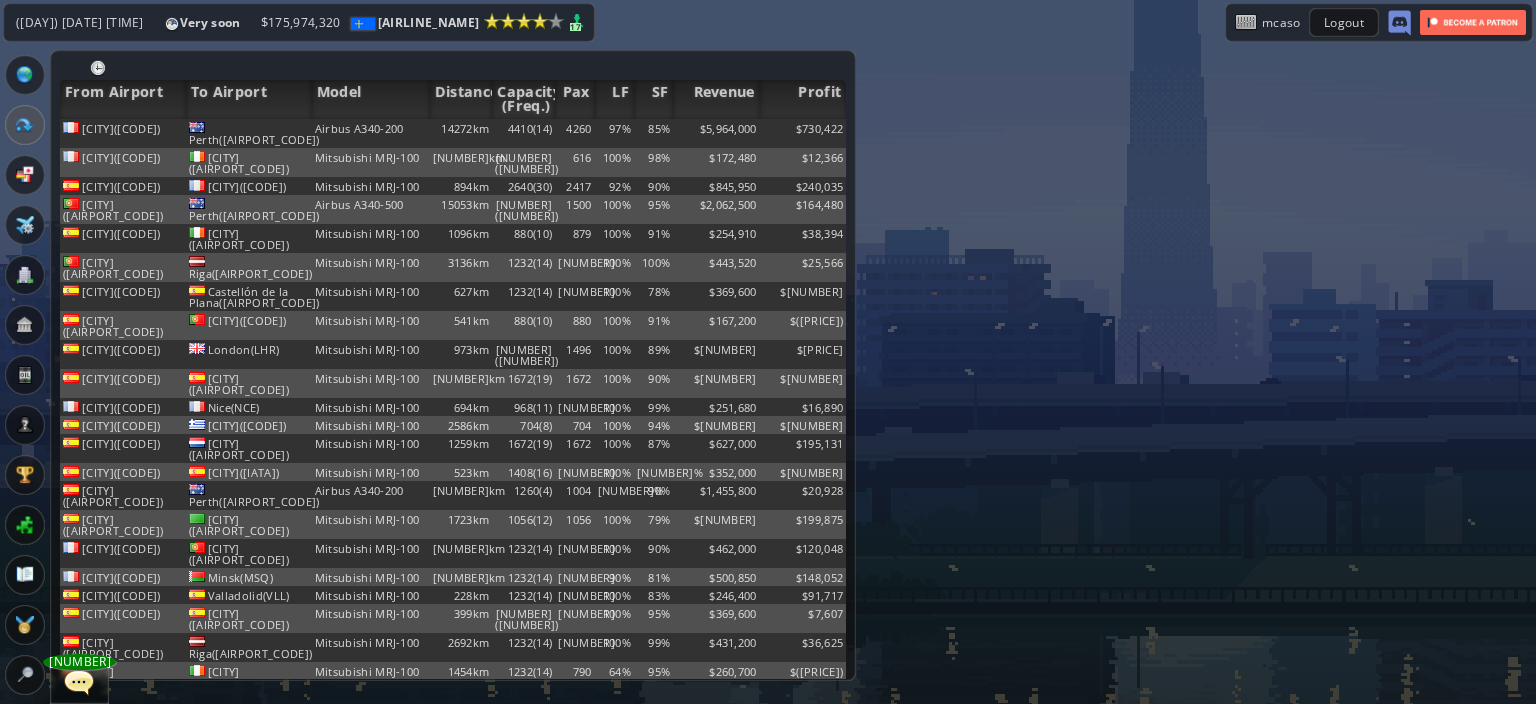 click at bounding box center (98, 68) 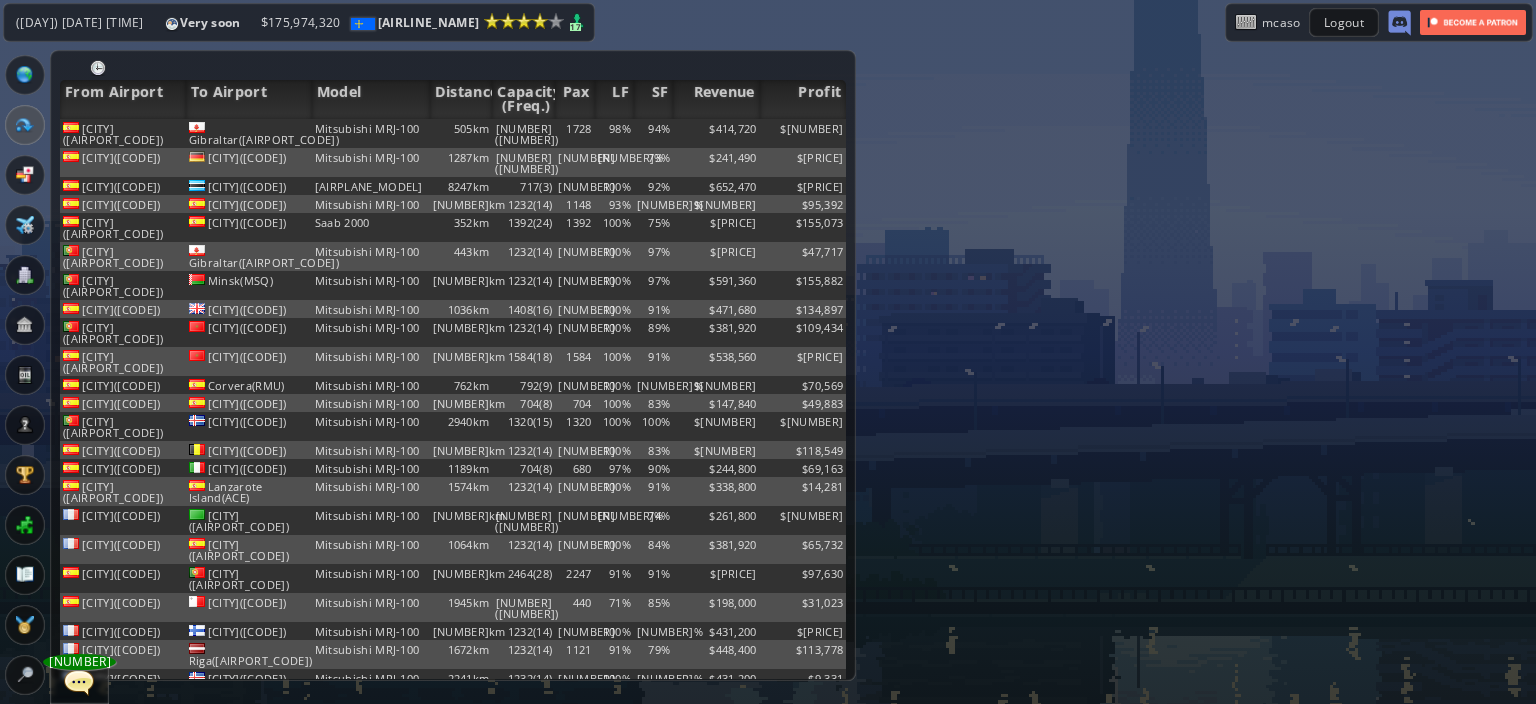 click at bounding box center (98, 68) 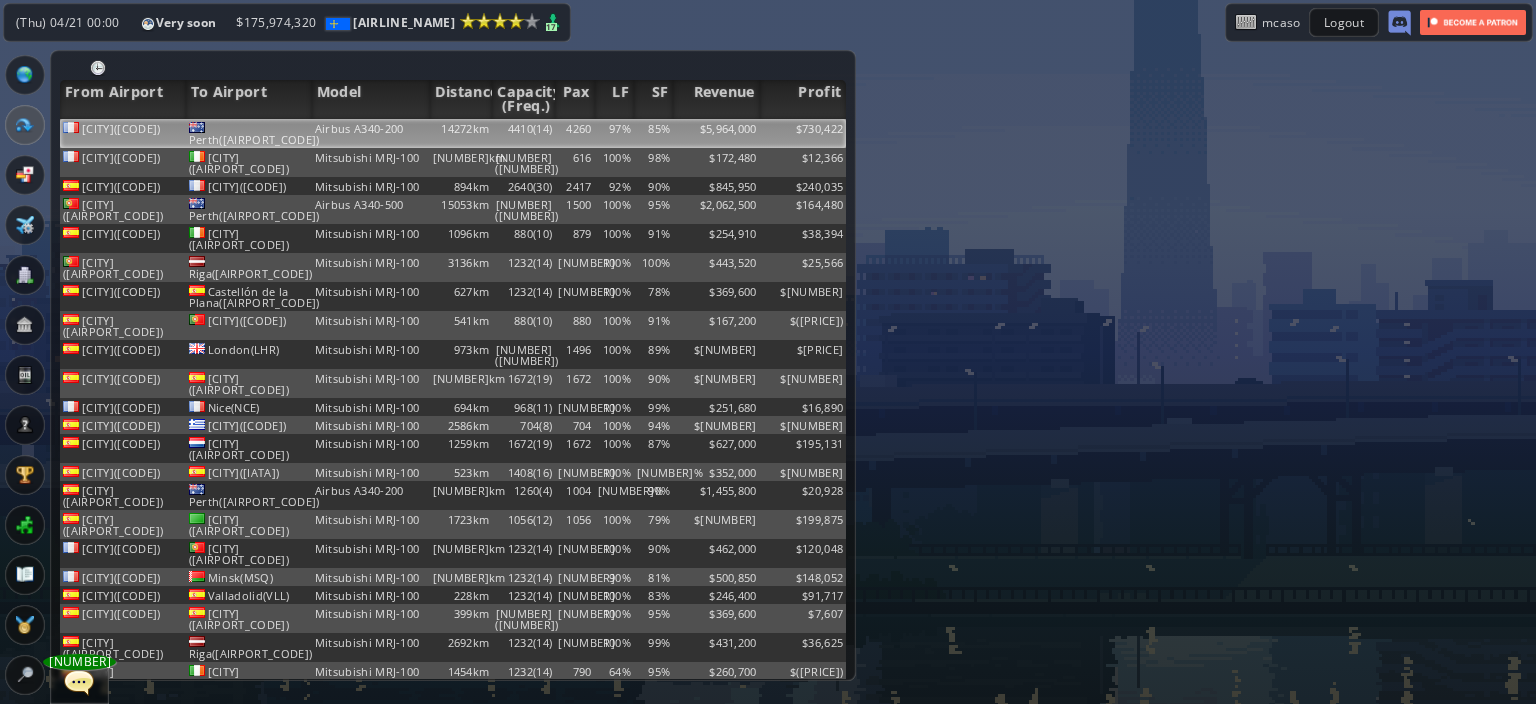 click on "Perth(PER)" at bounding box center (249, 133) 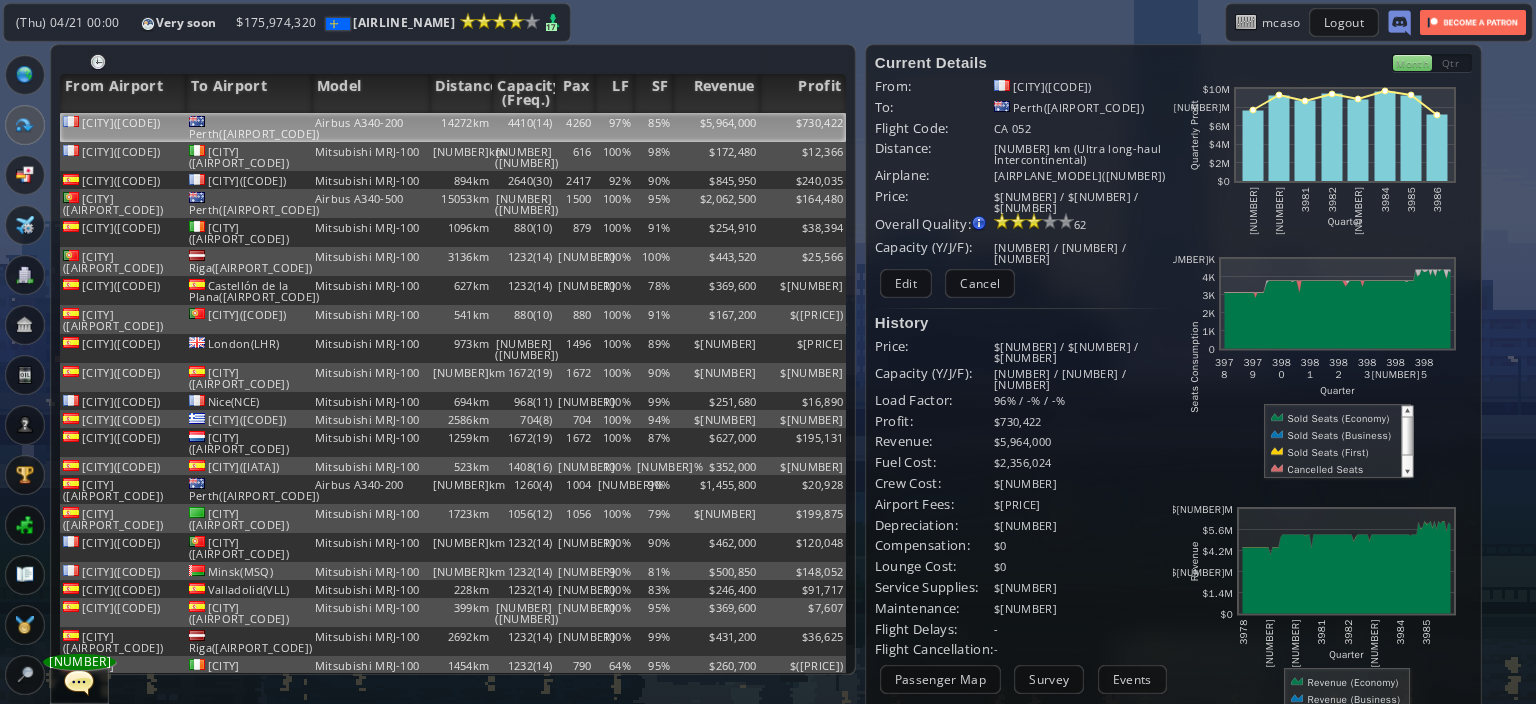 scroll, scrollTop: 0, scrollLeft: 0, axis: both 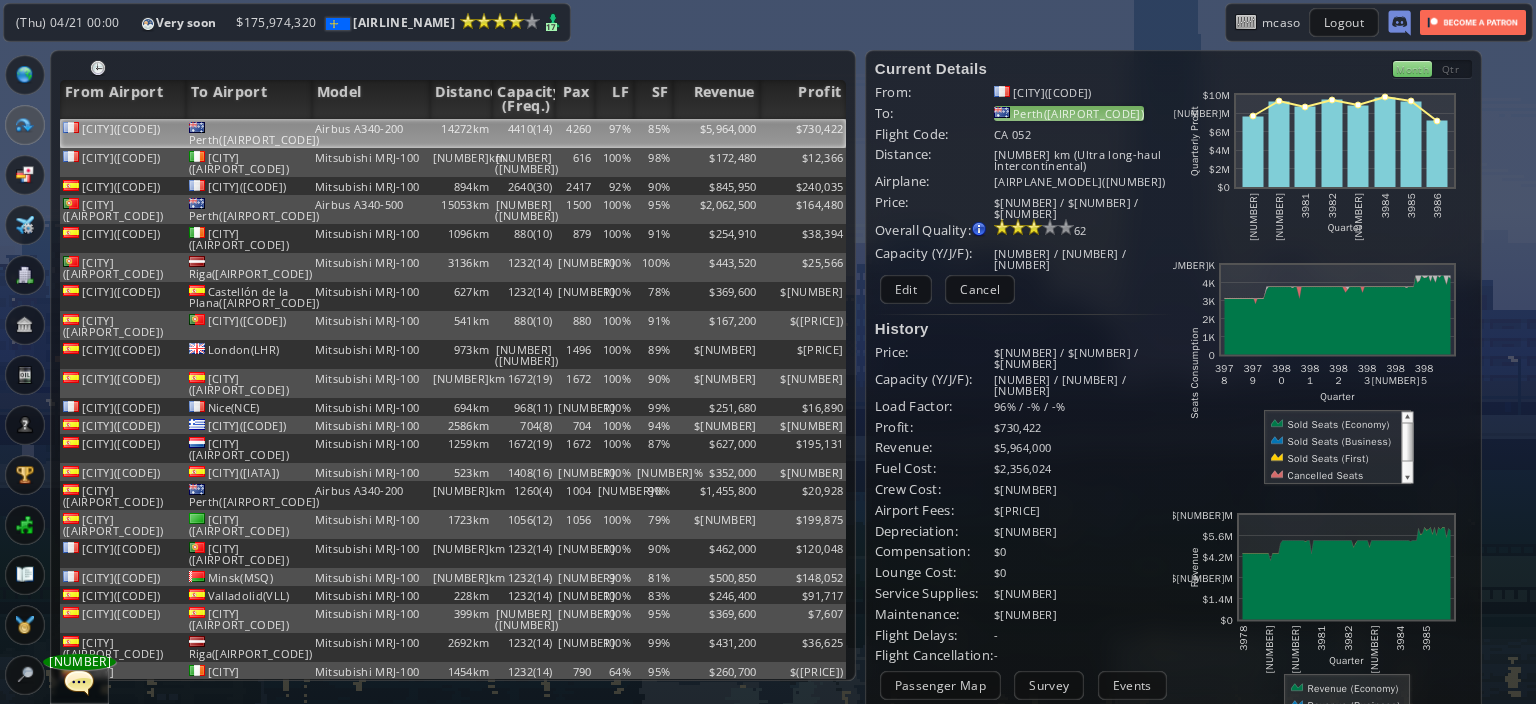 click on "Perth(PER)" at bounding box center [1069, 113] 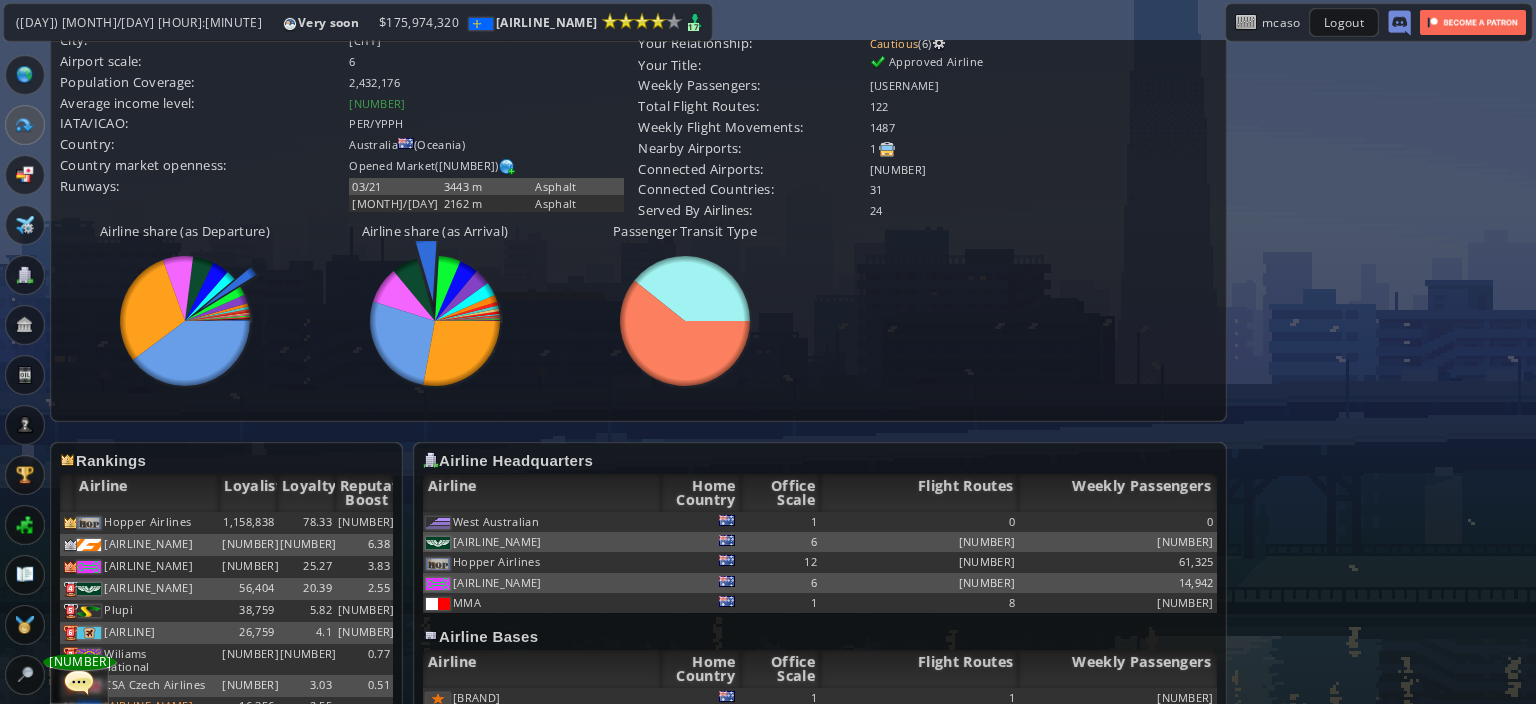 scroll, scrollTop: 729, scrollLeft: 0, axis: vertical 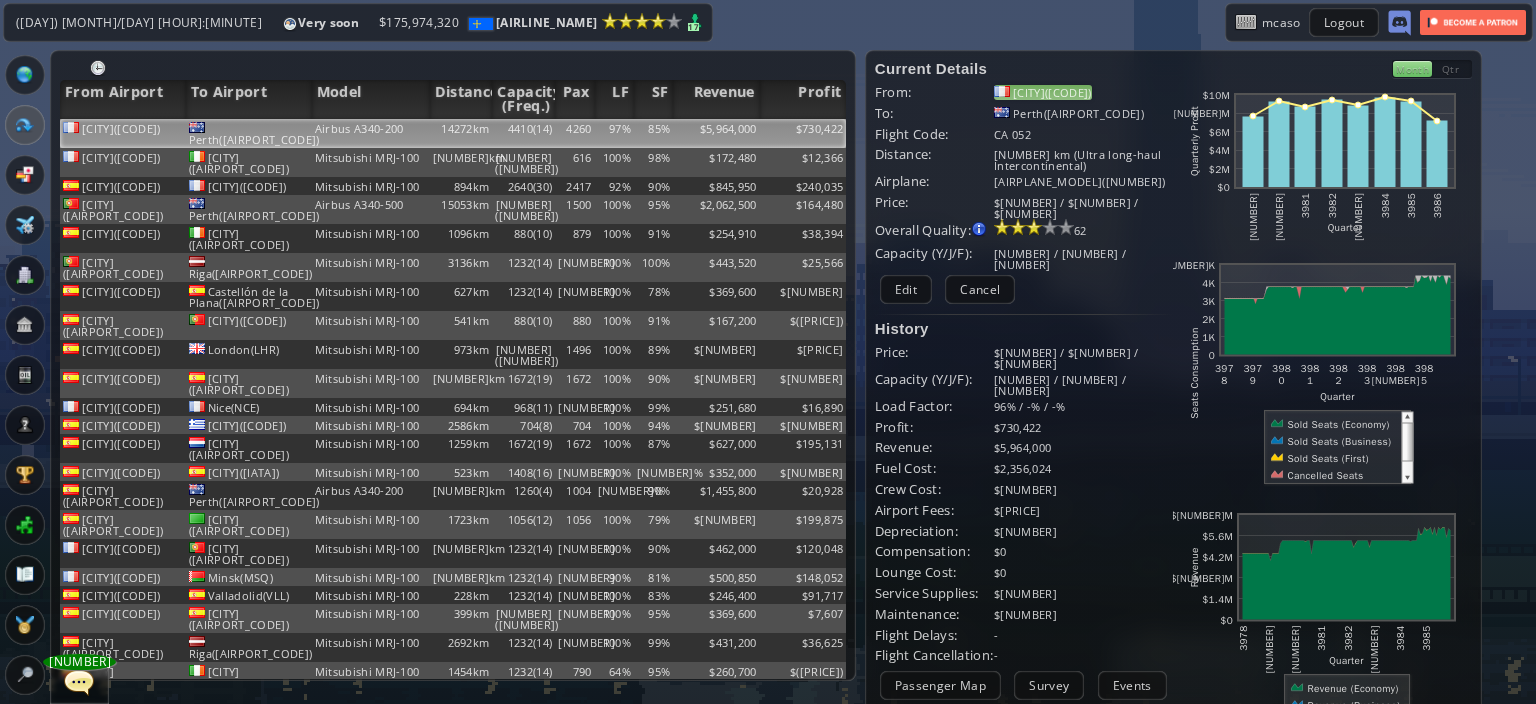 click on "[CITY](CDG)" at bounding box center (1043, 92) 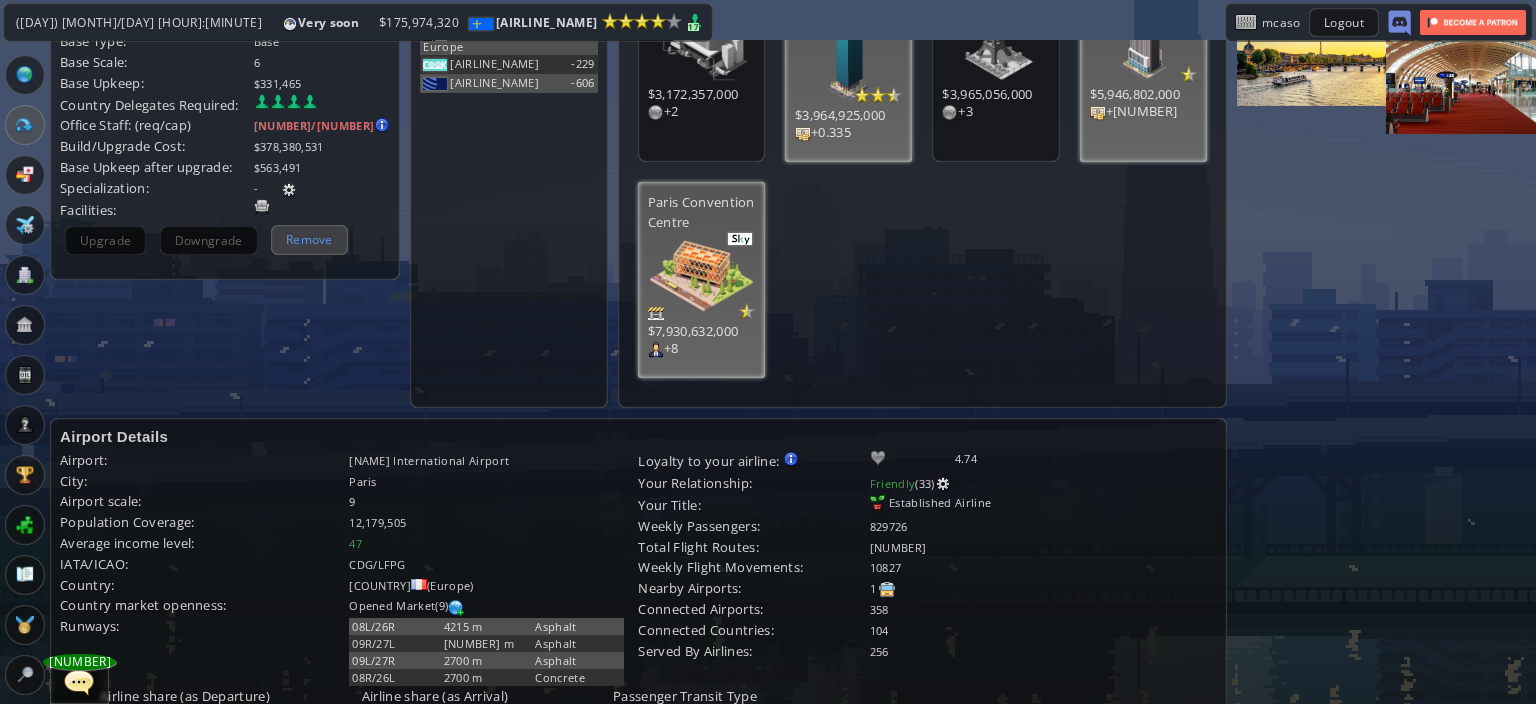 scroll, scrollTop: 0, scrollLeft: 0, axis: both 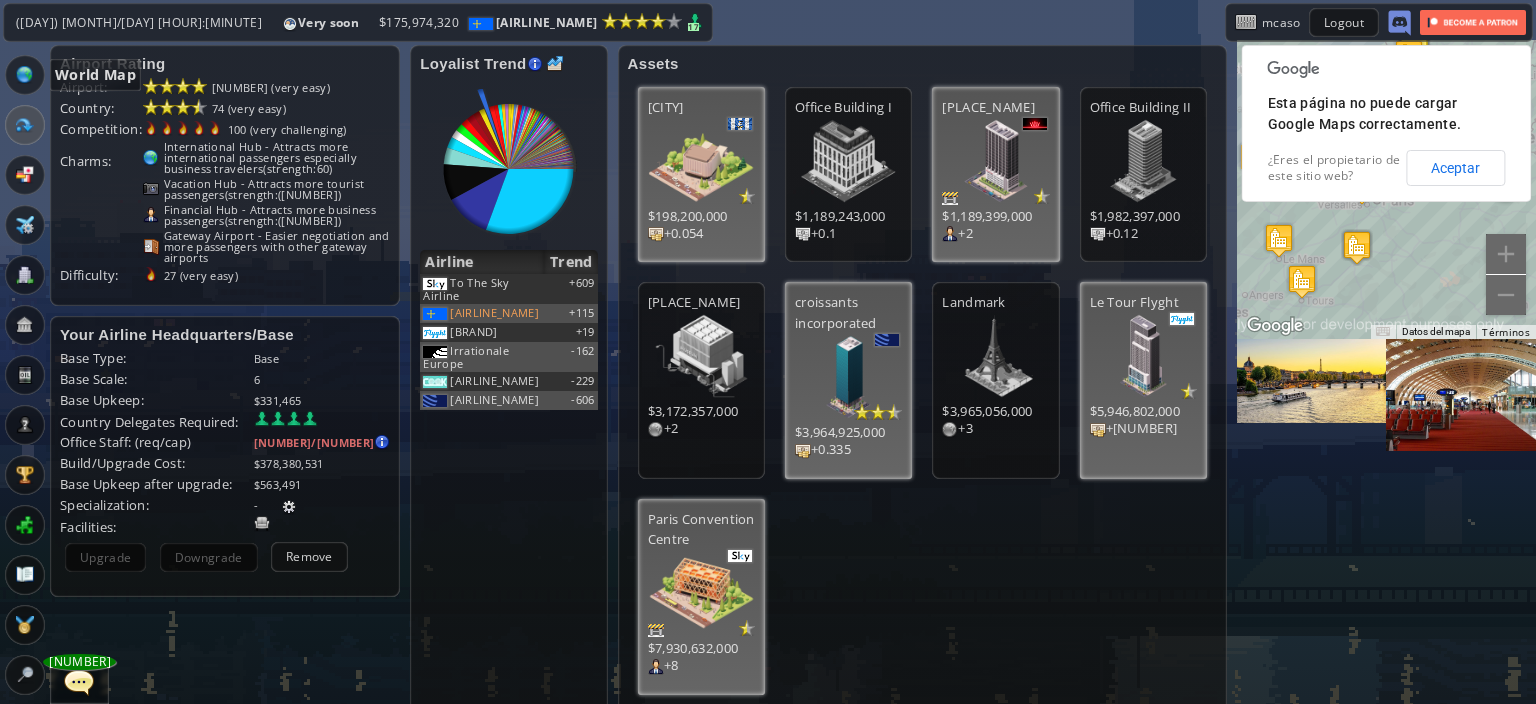 click at bounding box center [25, 75] 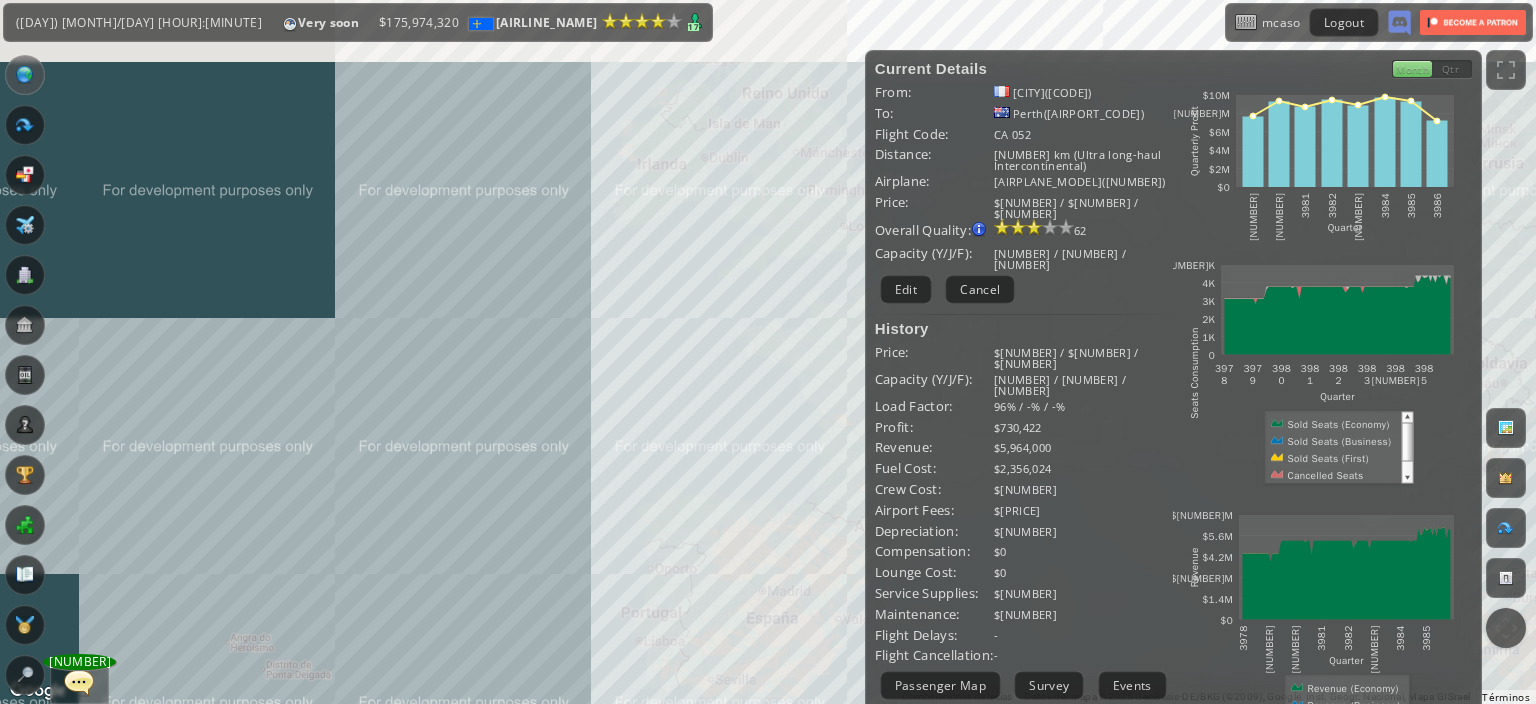 drag, startPoint x: 733, startPoint y: 78, endPoint x: 698, endPoint y: 326, distance: 250.45758 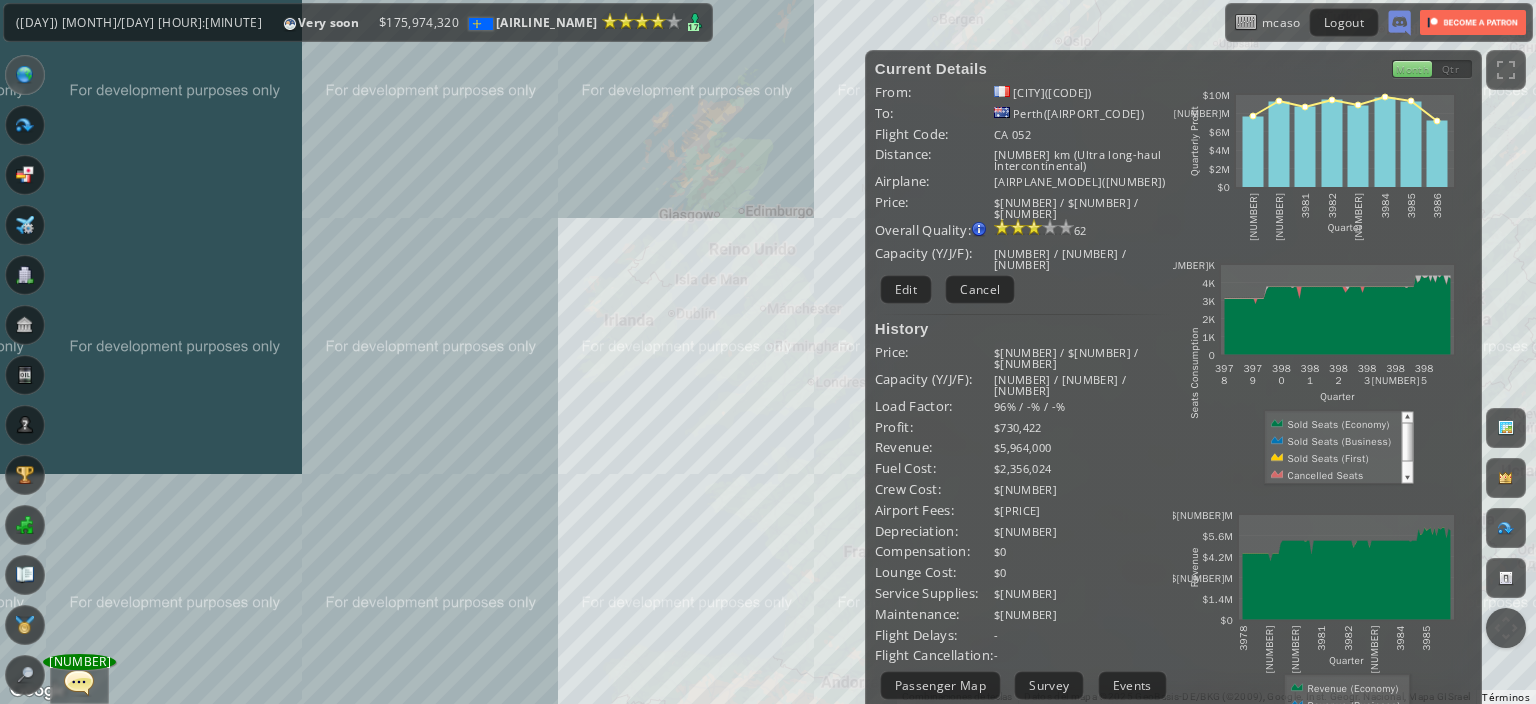 click on "Para desplazarte, pulsa las teclas de flecha." at bounding box center (768, 352) 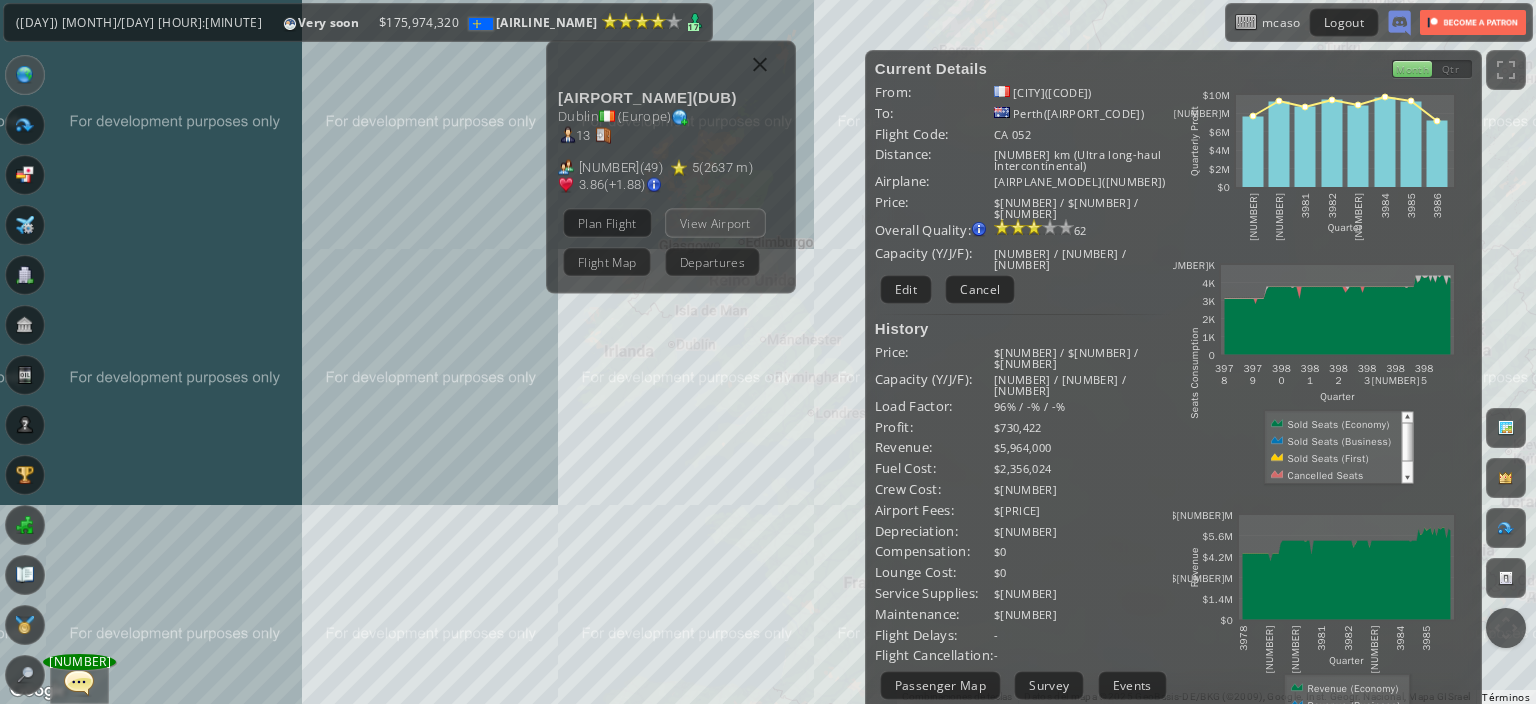 click on "View Airport" at bounding box center (715, 223) 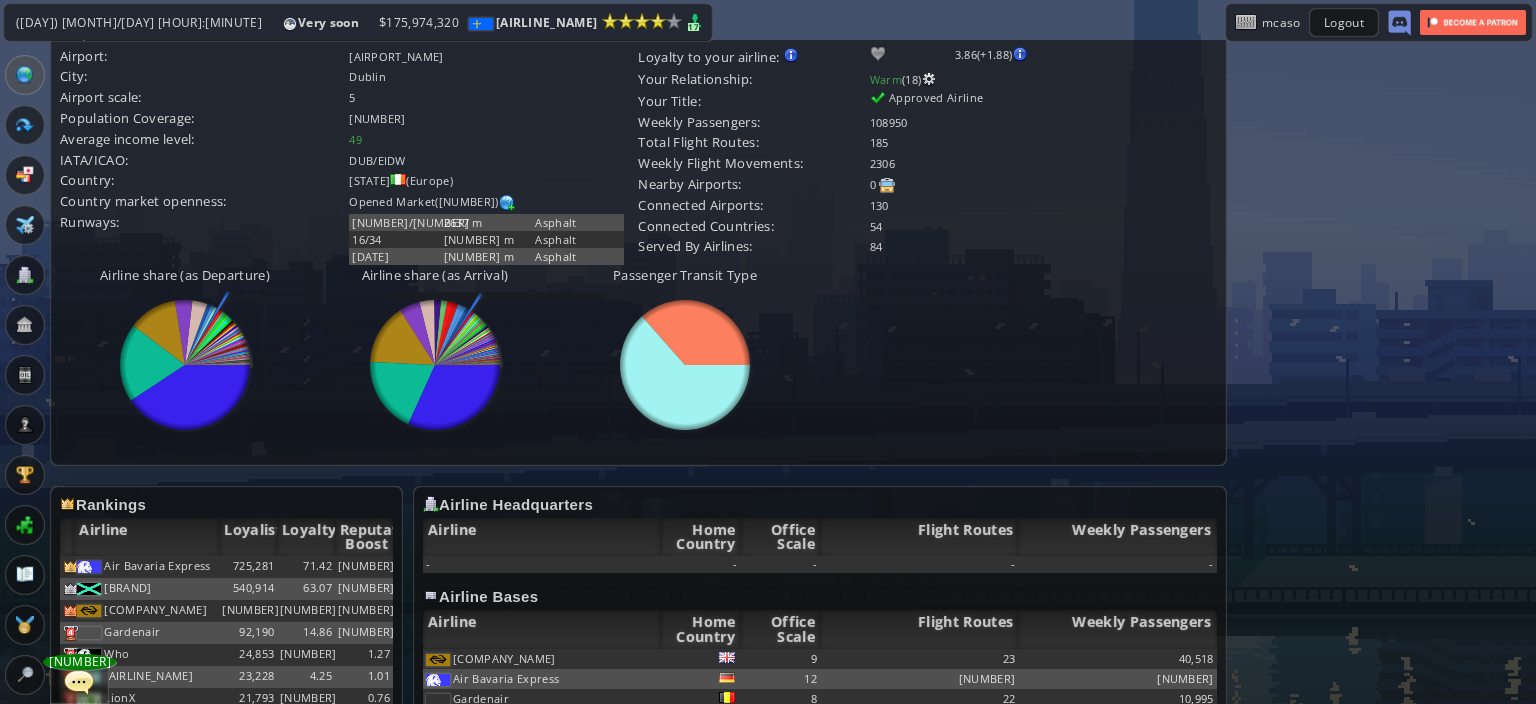 scroll, scrollTop: 731, scrollLeft: 0, axis: vertical 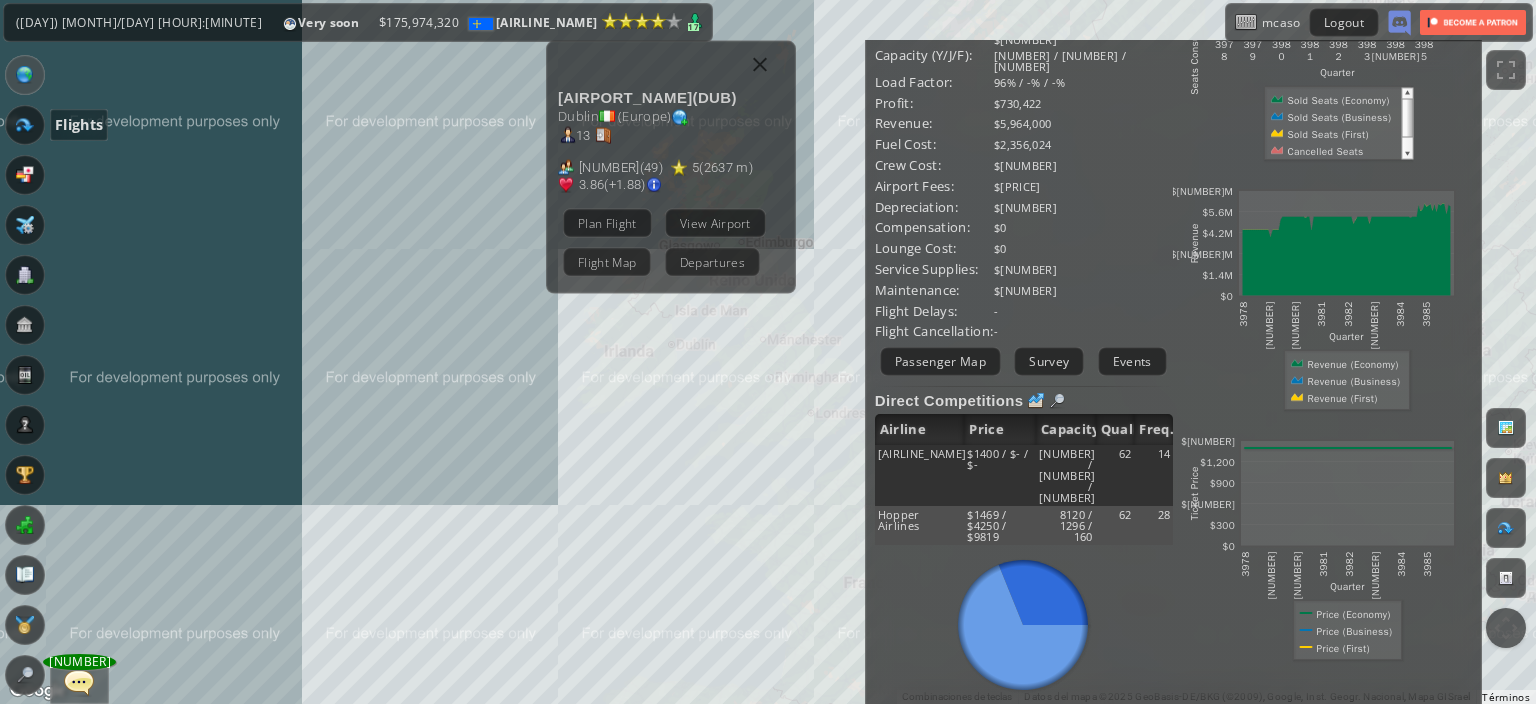 click at bounding box center (25, 125) 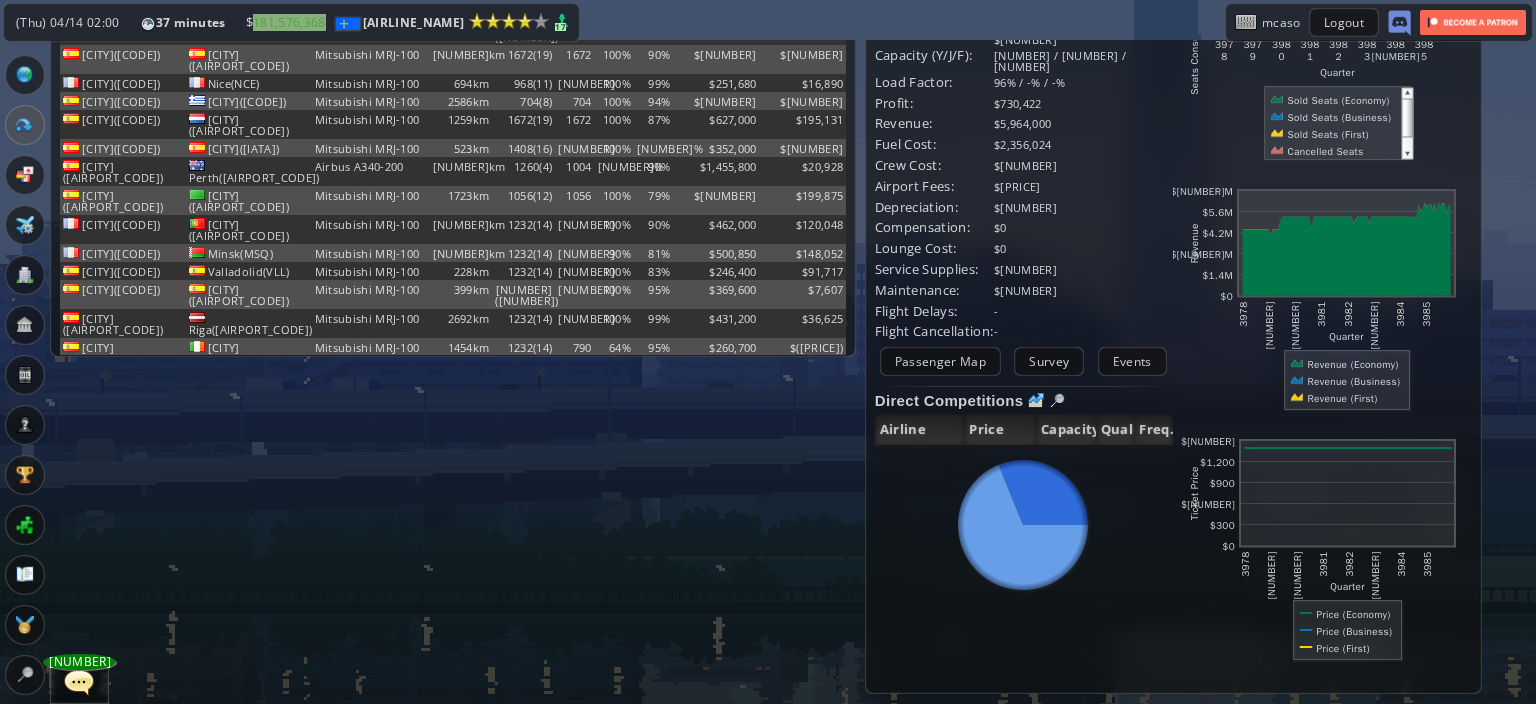 scroll, scrollTop: 0, scrollLeft: 0, axis: both 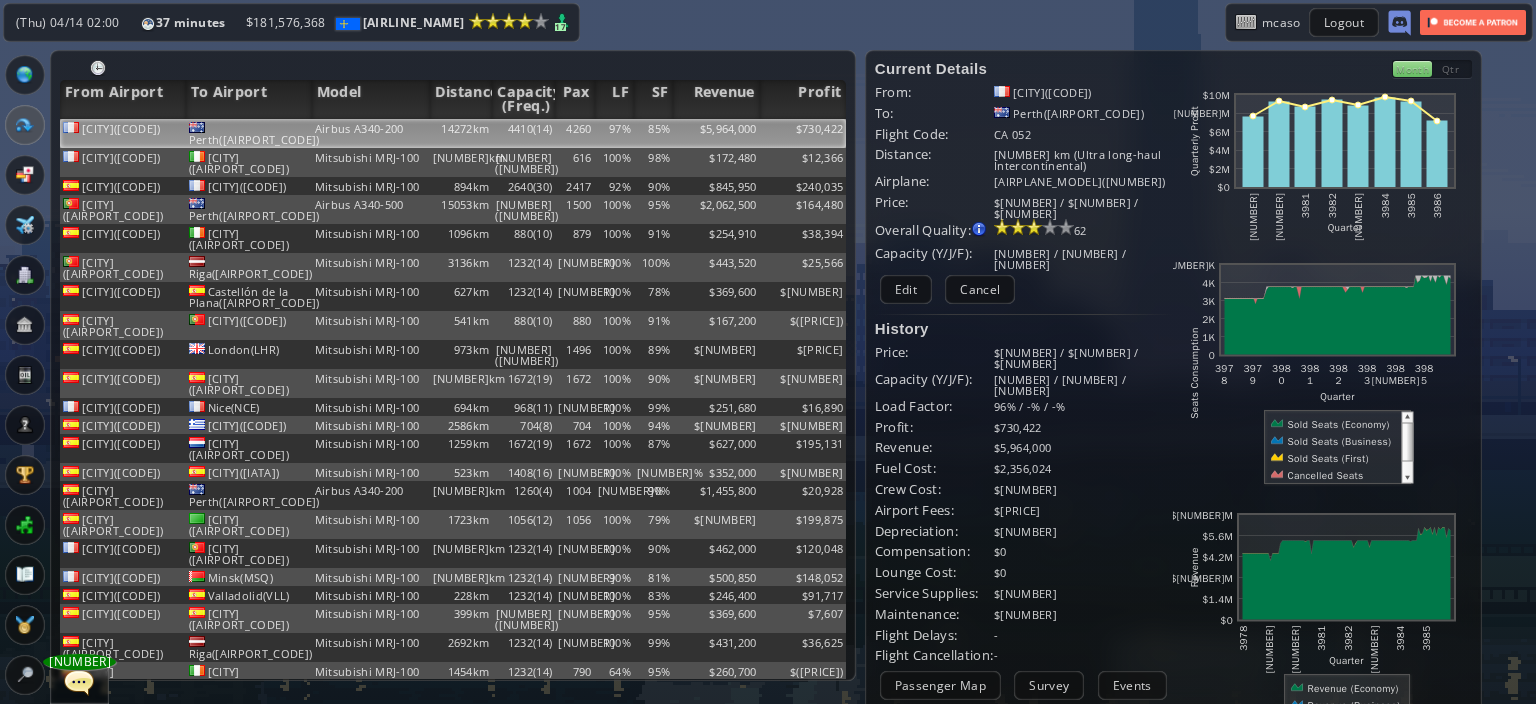click at bounding box center [7, 352] 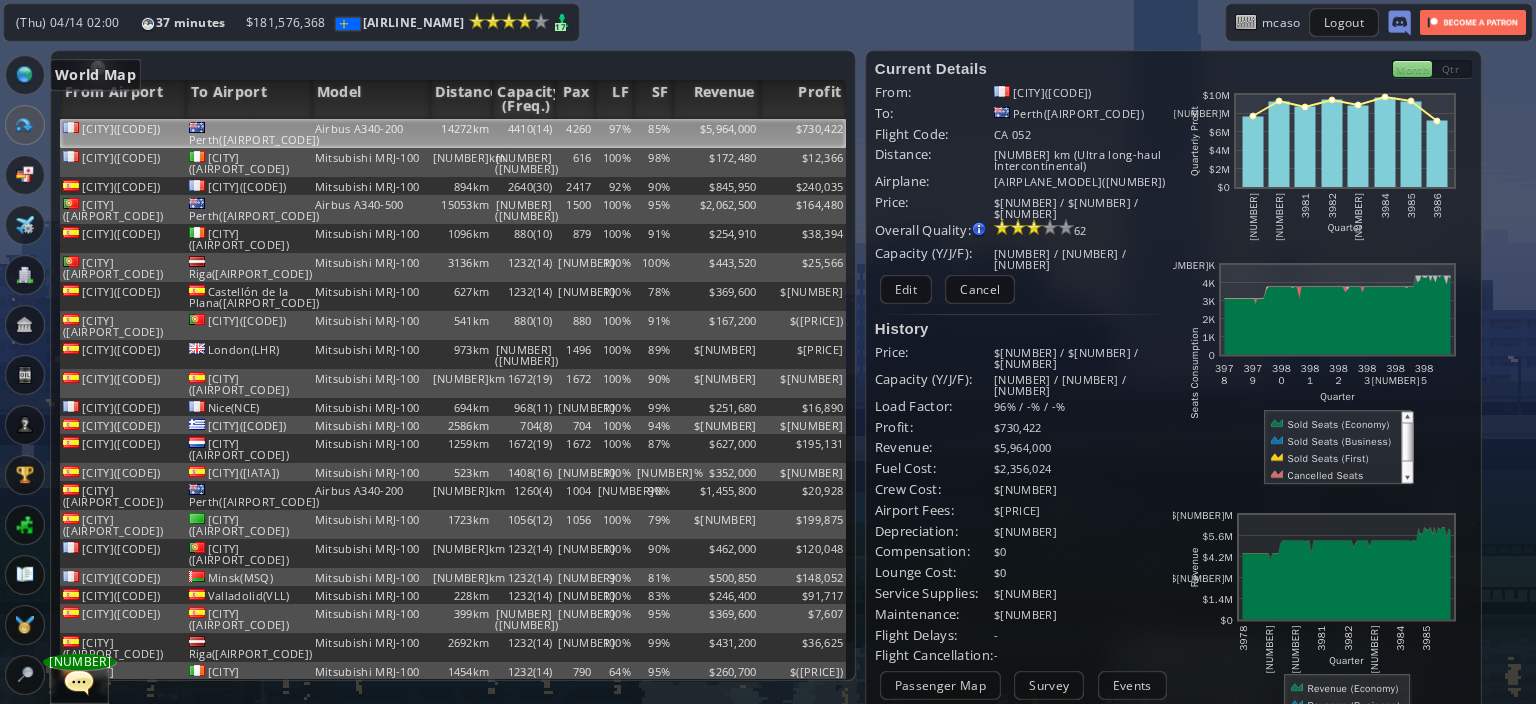 click at bounding box center [25, 75] 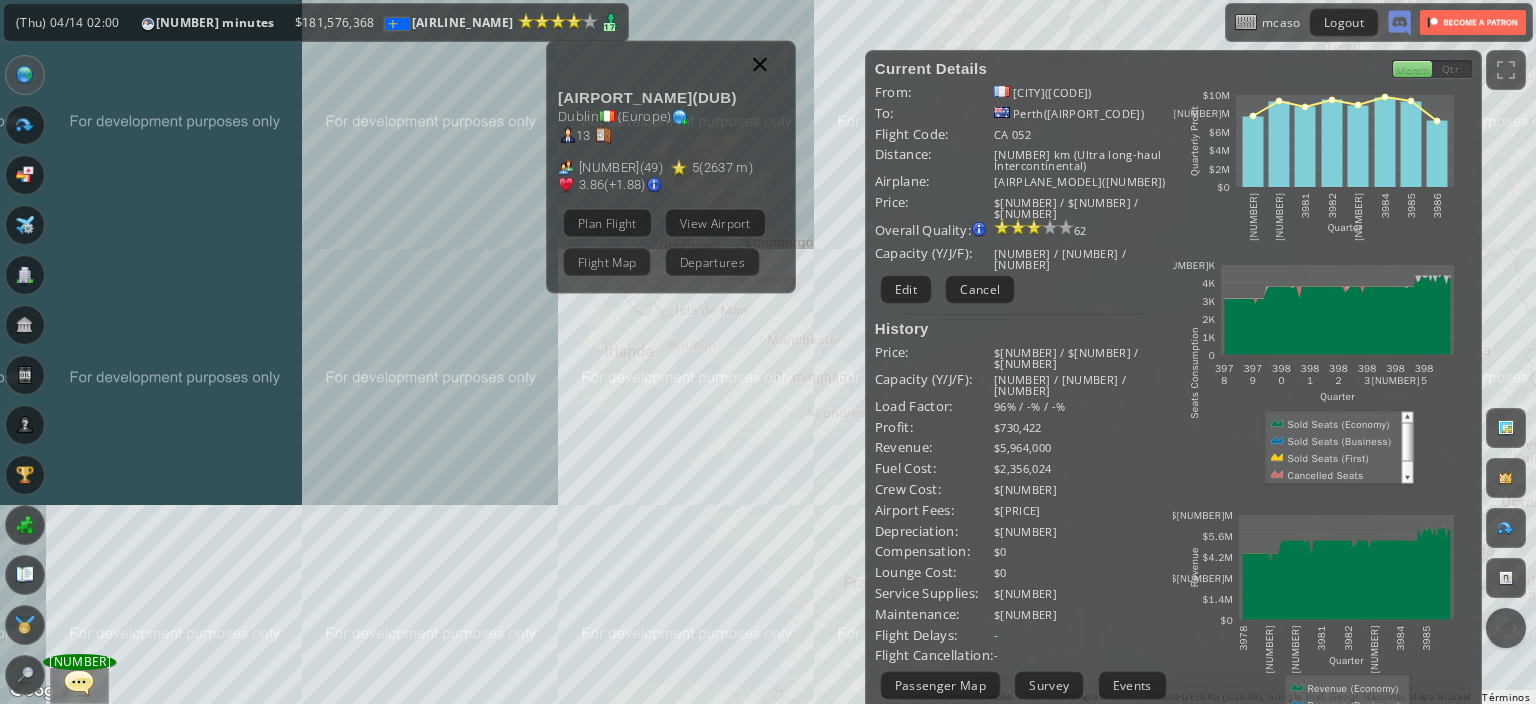 click at bounding box center (760, 65) 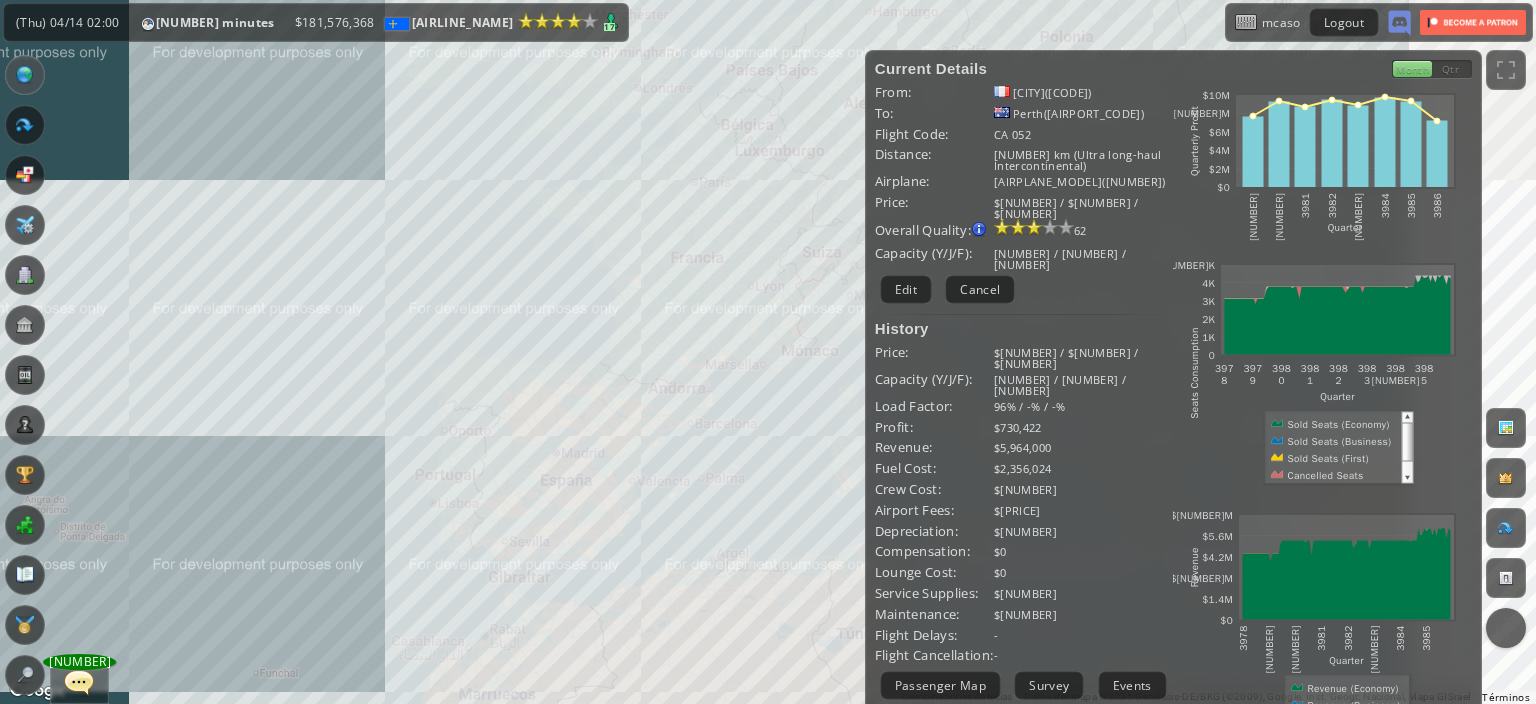 drag, startPoint x: 604, startPoint y: 525, endPoint x: 431, endPoint y: 199, distance: 369.0596 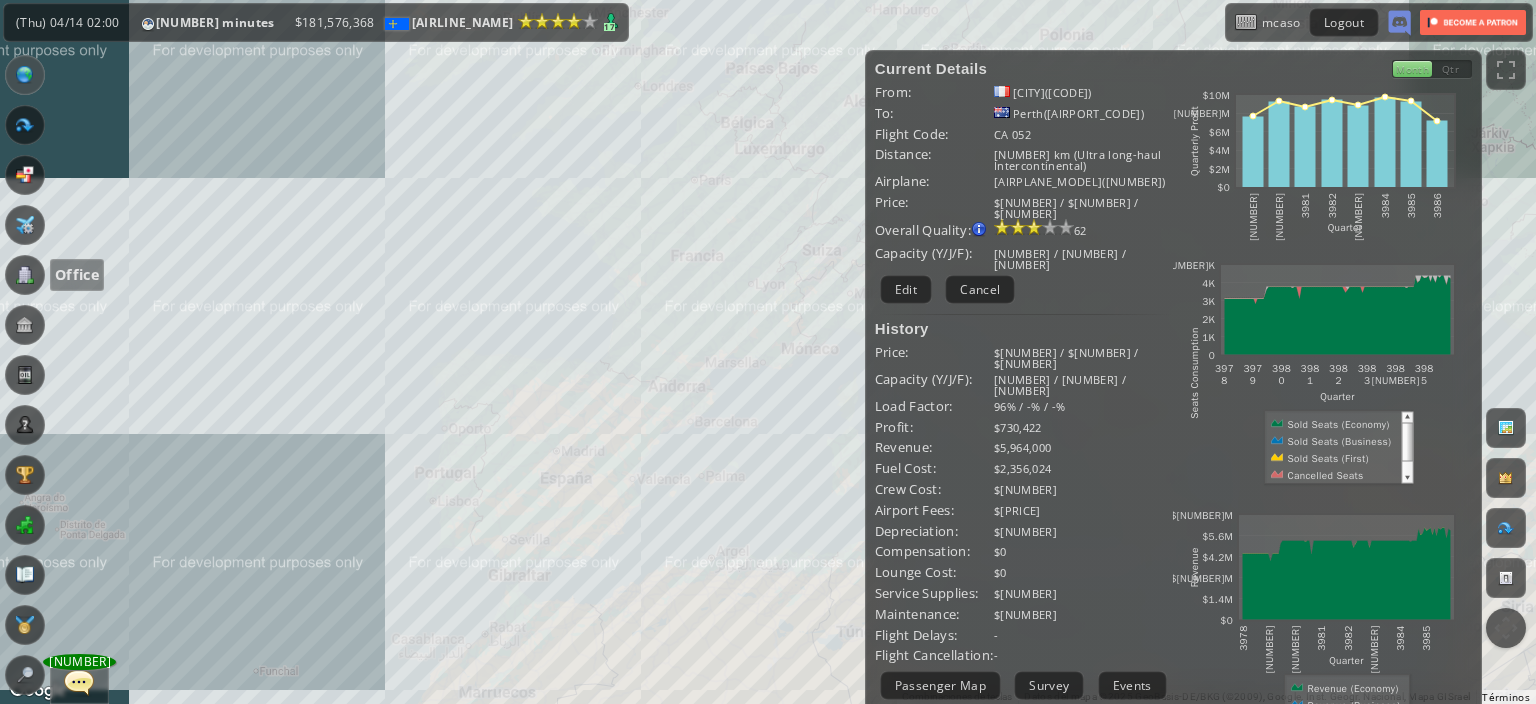 click at bounding box center (25, 275) 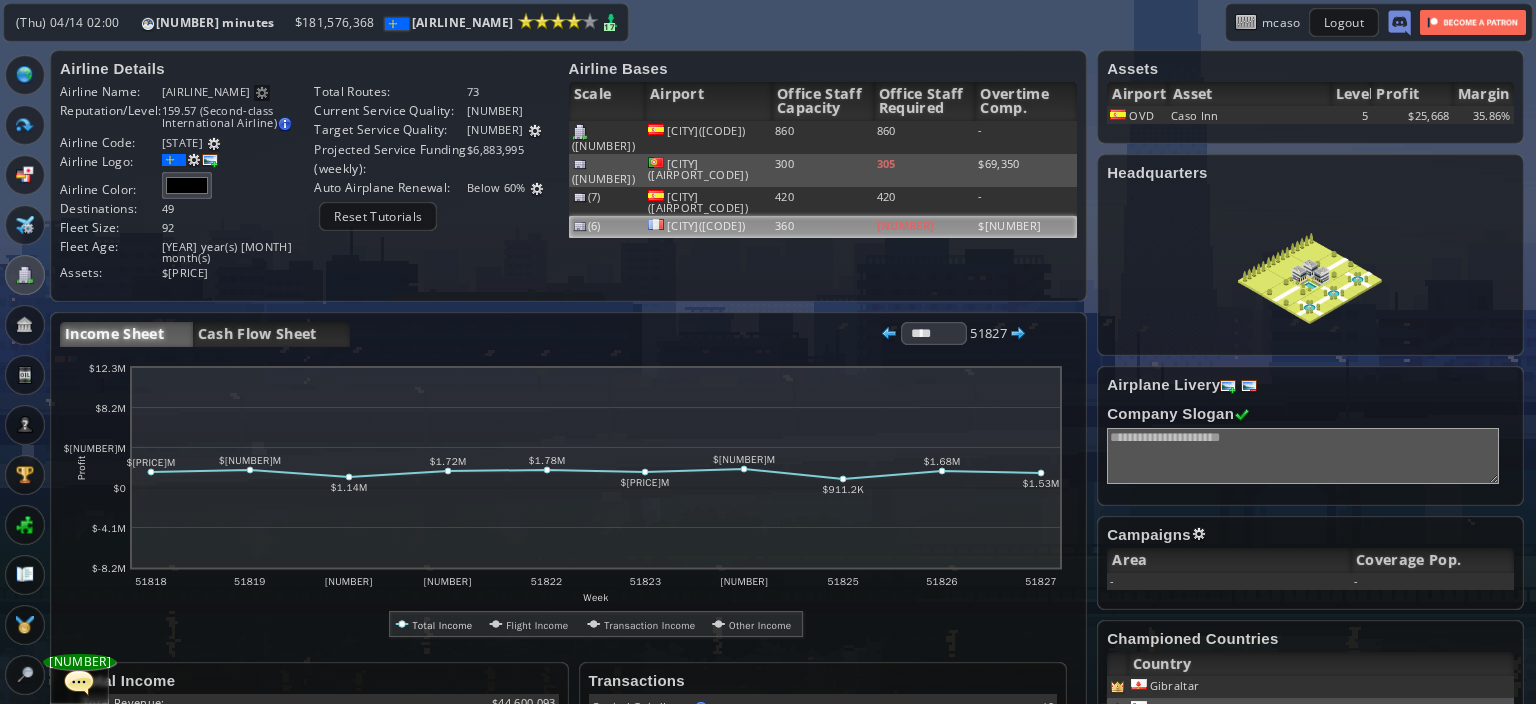 click on "[CITY](CDG)" at bounding box center [708, 137] 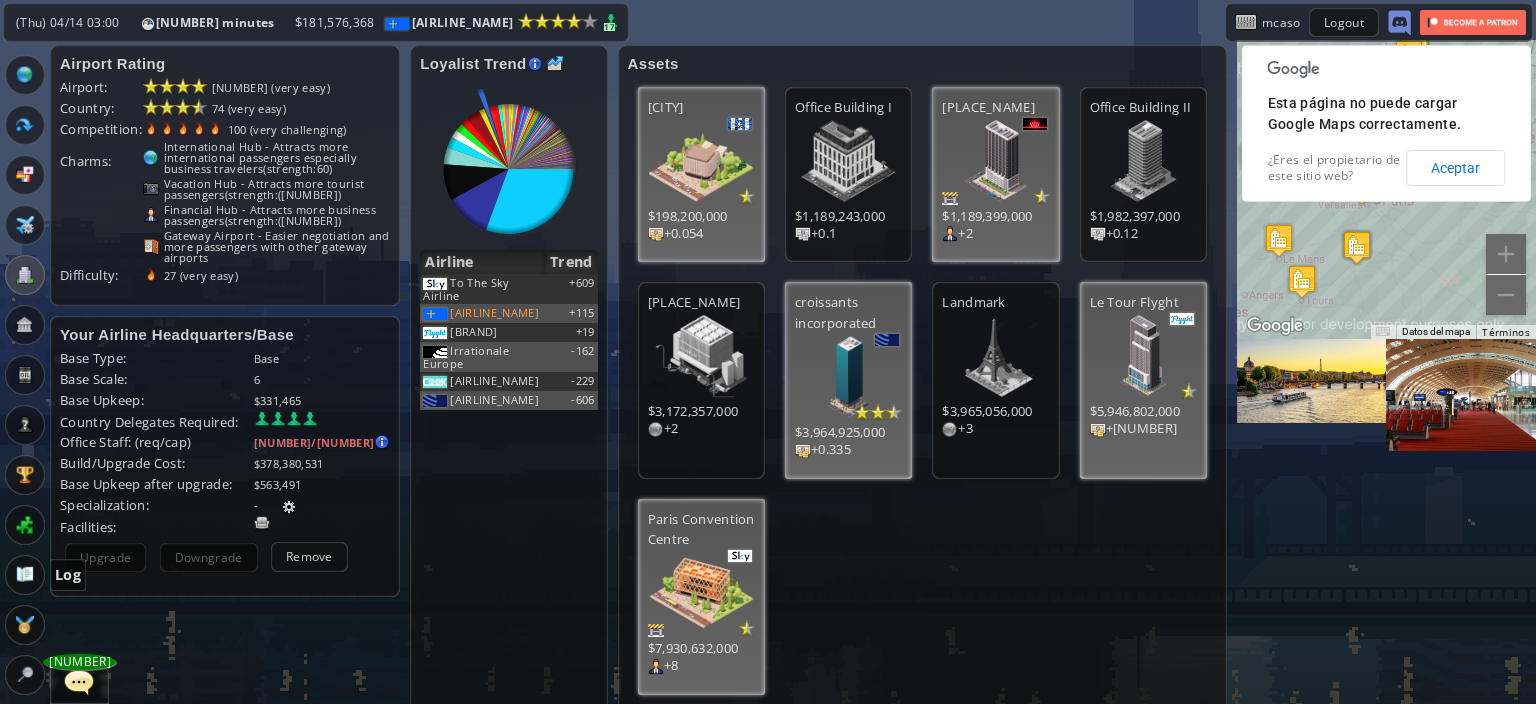 click at bounding box center [25, 575] 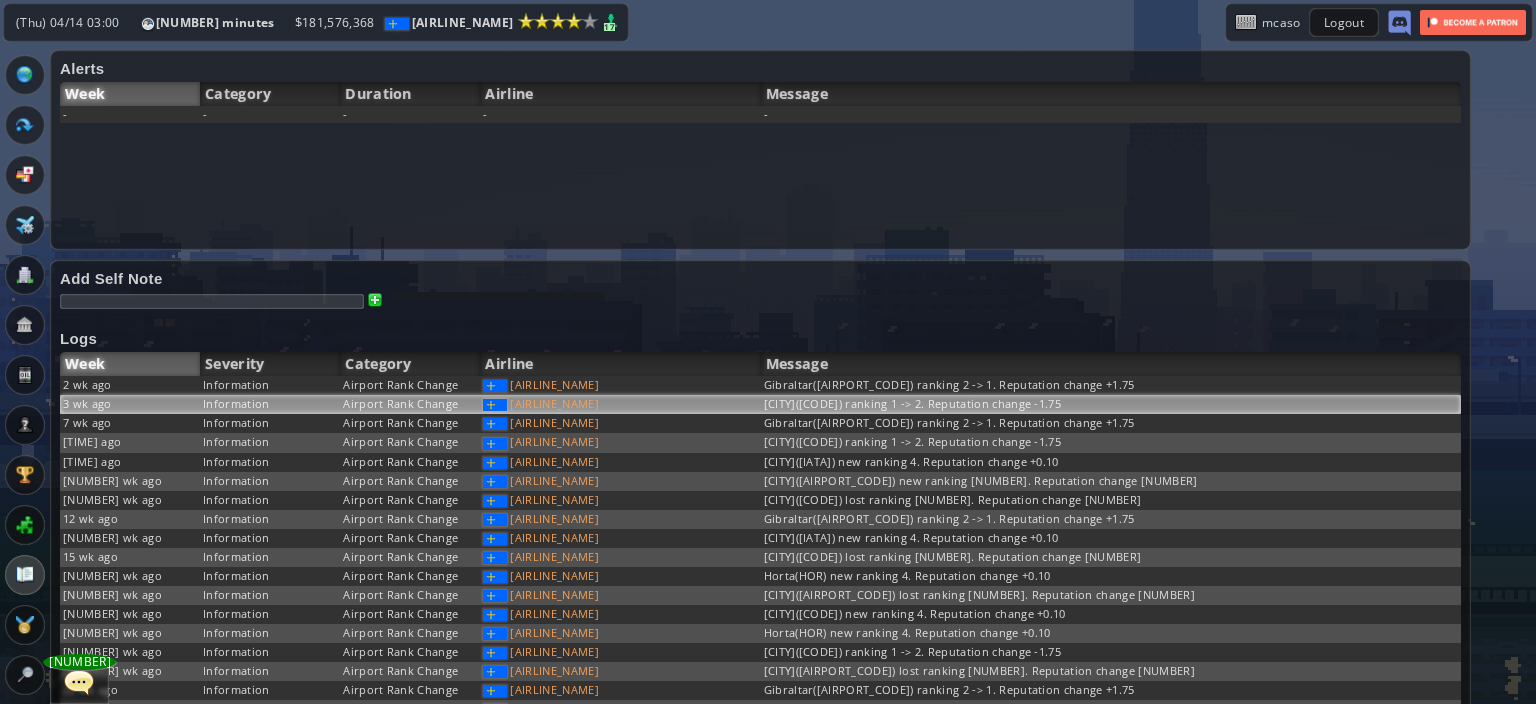 click on "[CITY]([CODE]) ranking 1 -> 2. Reputation change -1.75" at bounding box center [1111, 385] 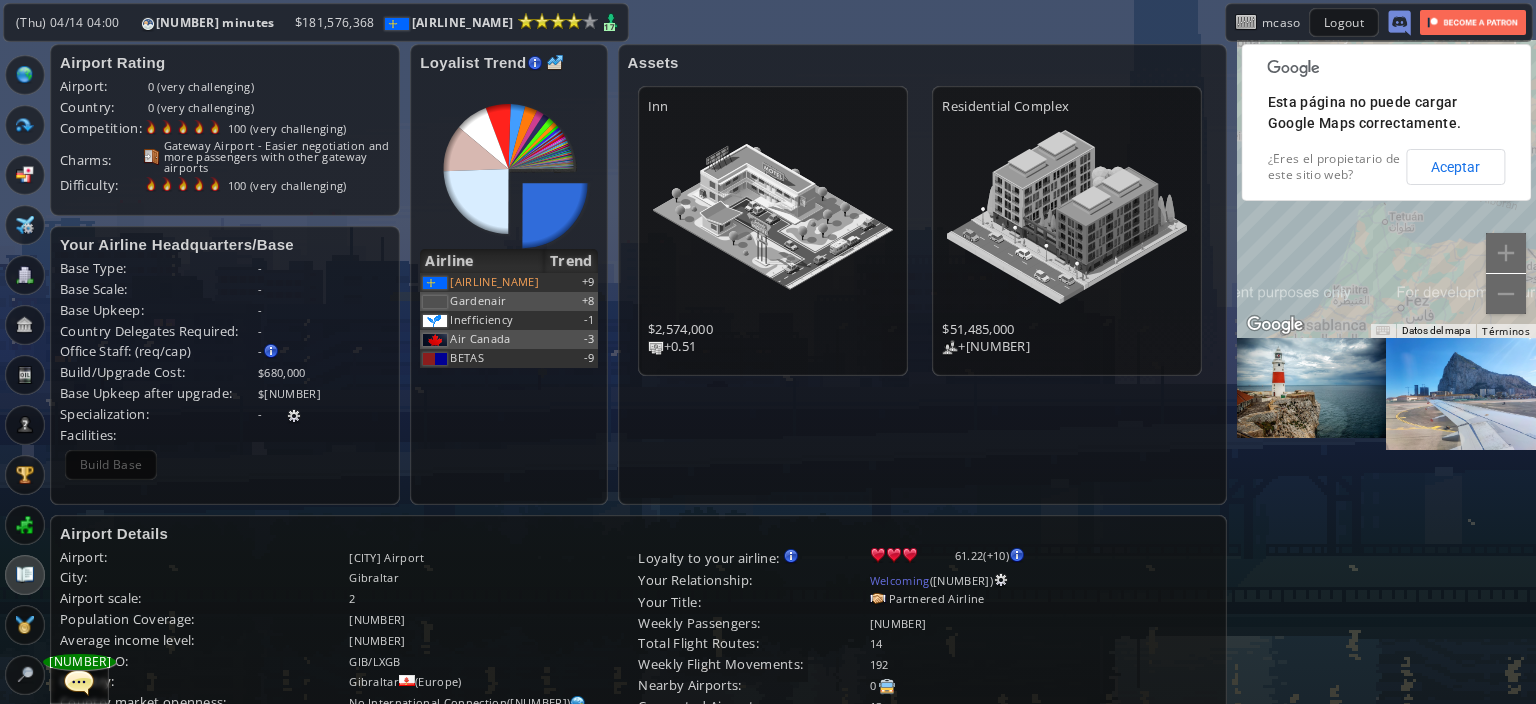 scroll, scrollTop: 0, scrollLeft: 0, axis: both 